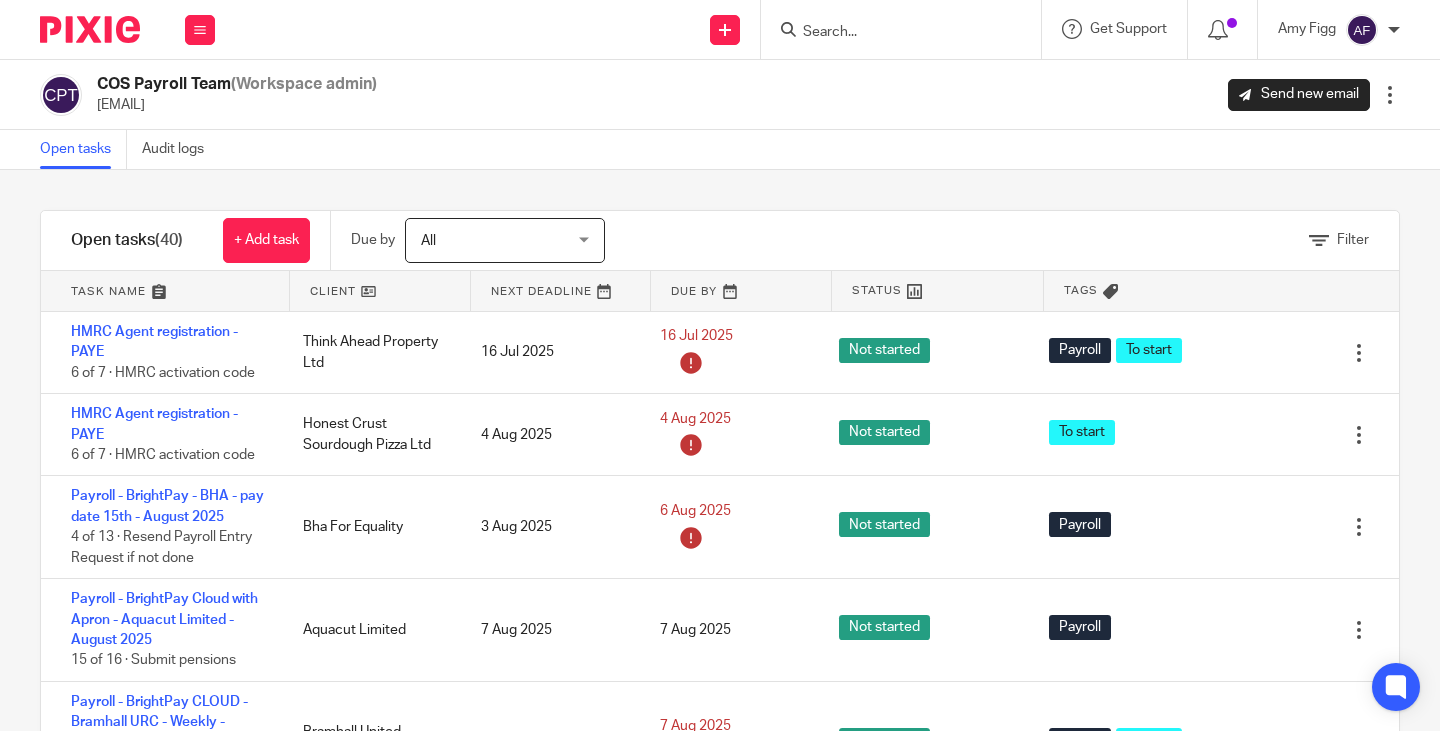 scroll, scrollTop: 0, scrollLeft: 0, axis: both 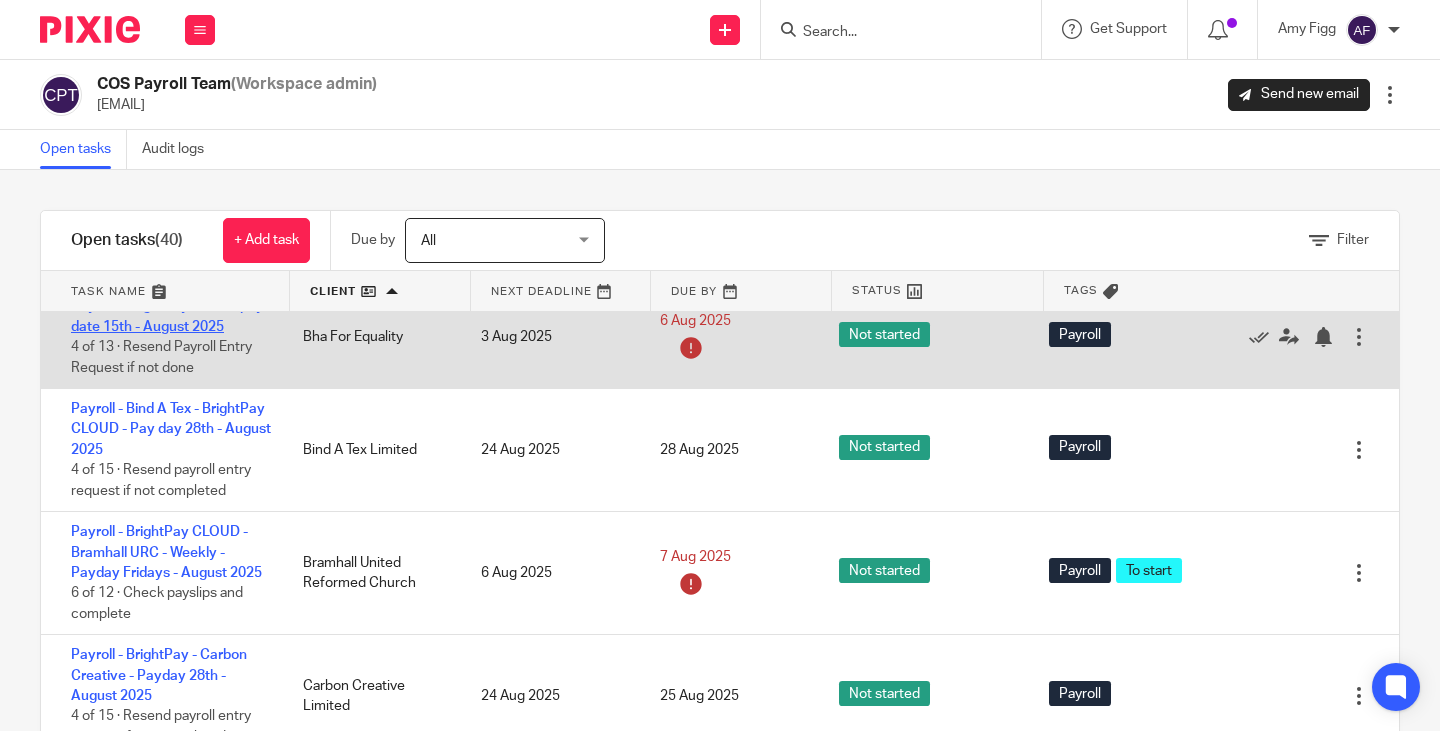 click on "Payroll - BrightPay - BHA - pay date 15th - August 2025" at bounding box center (167, 316) 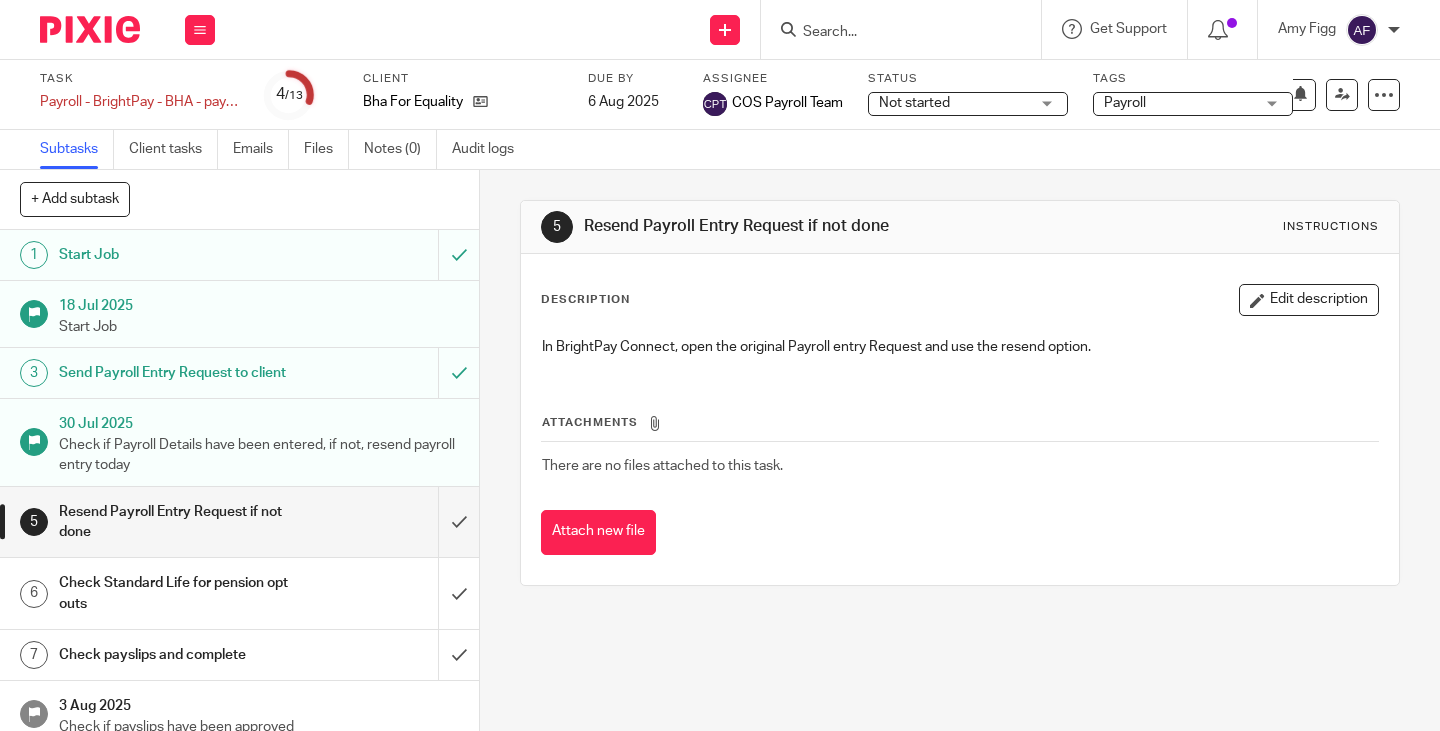 scroll, scrollTop: 0, scrollLeft: 0, axis: both 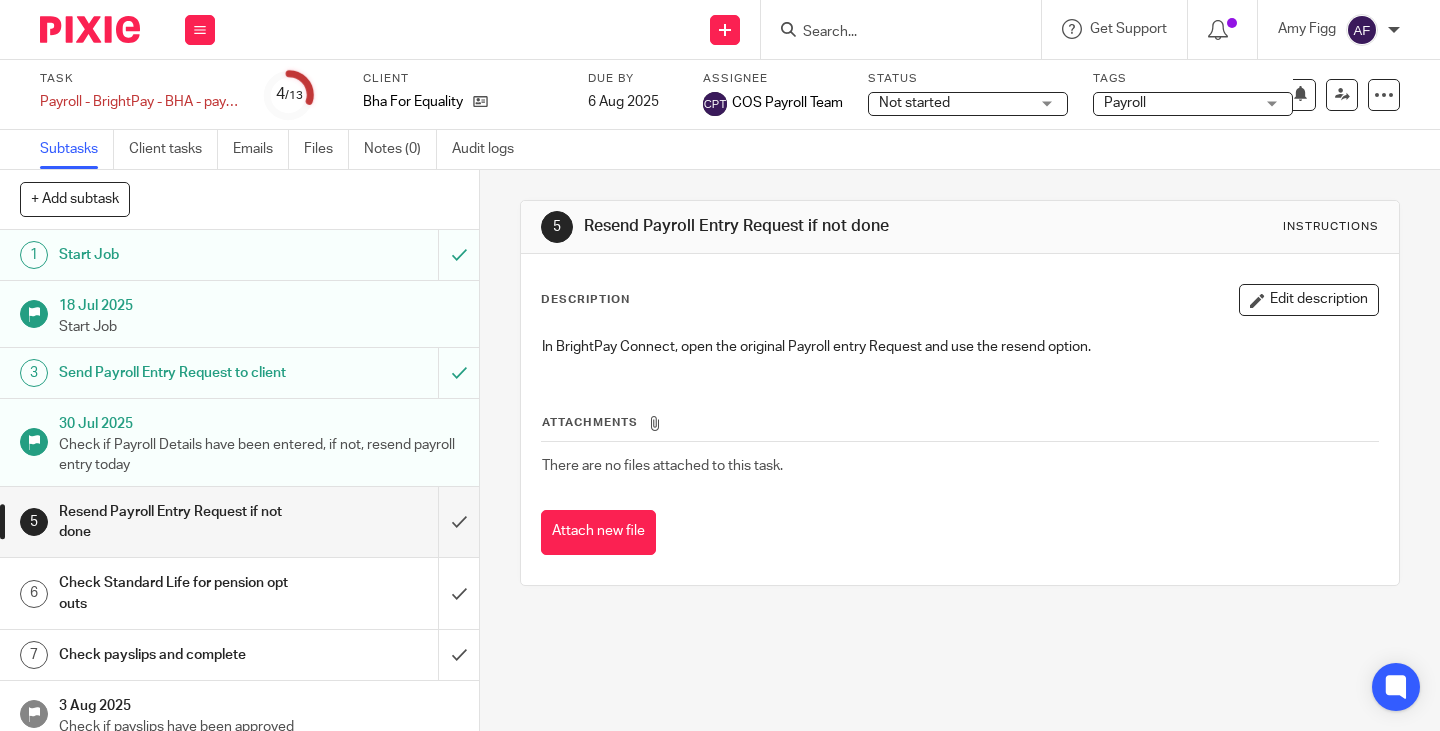 click on "5
Resend Payroll Entry Request if not done
Instructions
Description
Edit description
In BrightPay Connect, open the original Payroll entry Request and use the resend option.           Attachments     There are no files attached to this task.   Attach new file" at bounding box center [960, 450] 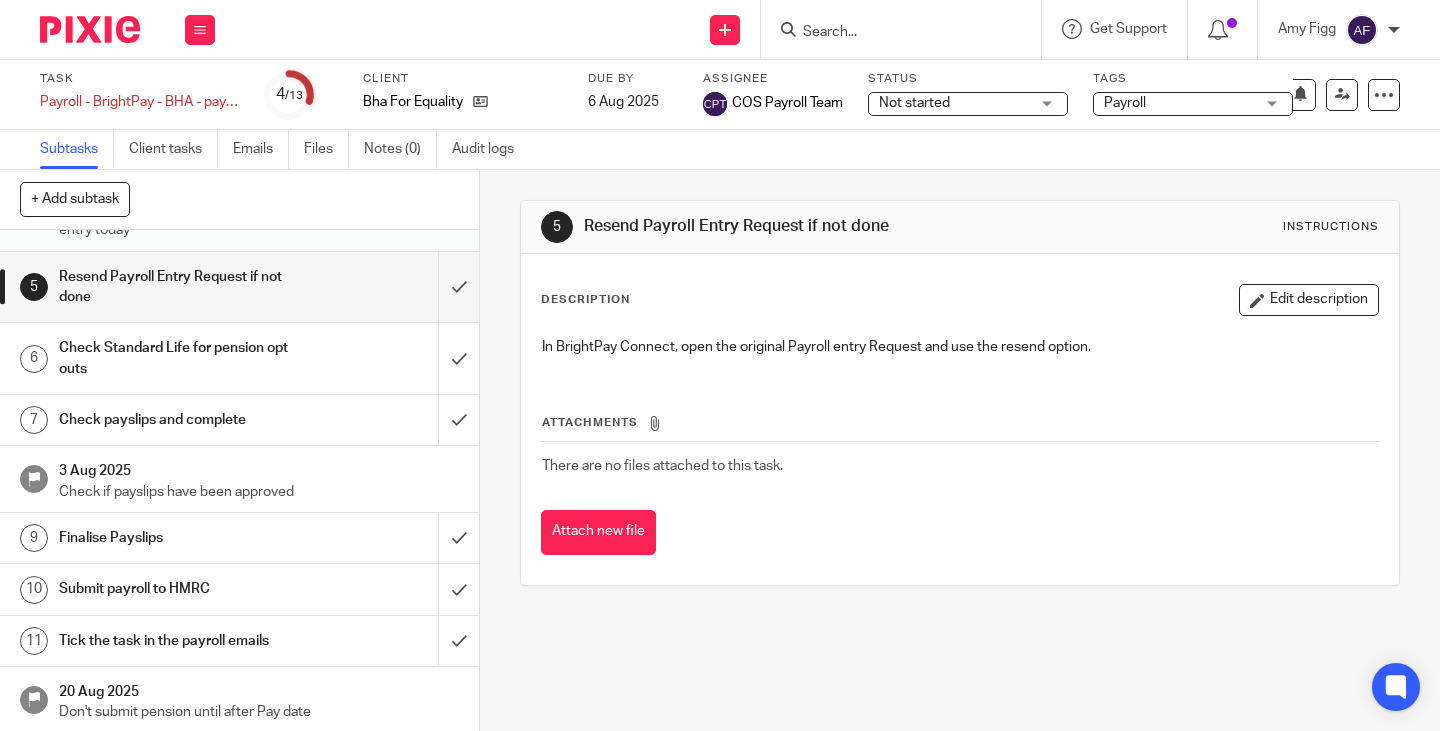 scroll, scrollTop: 200, scrollLeft: 0, axis: vertical 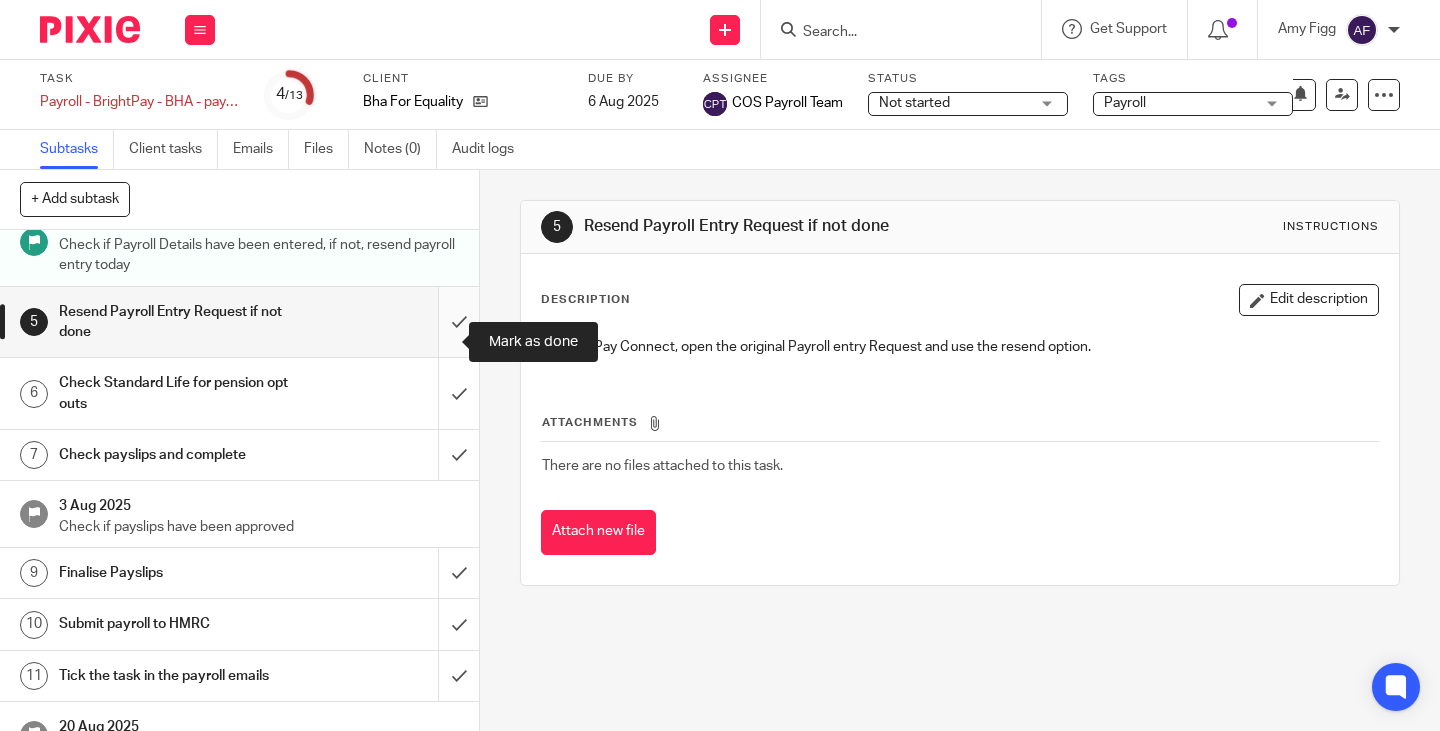 click at bounding box center [239, 322] 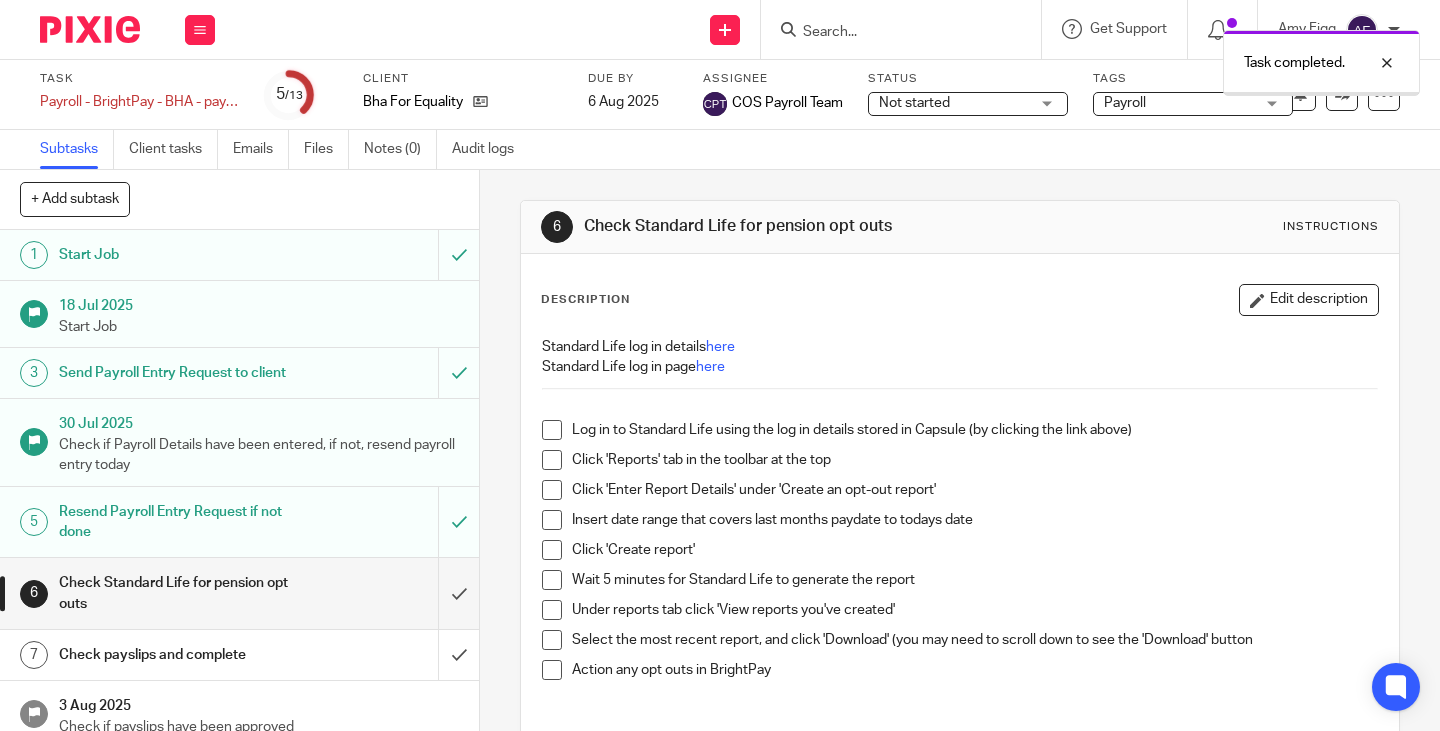 scroll, scrollTop: 0, scrollLeft: 0, axis: both 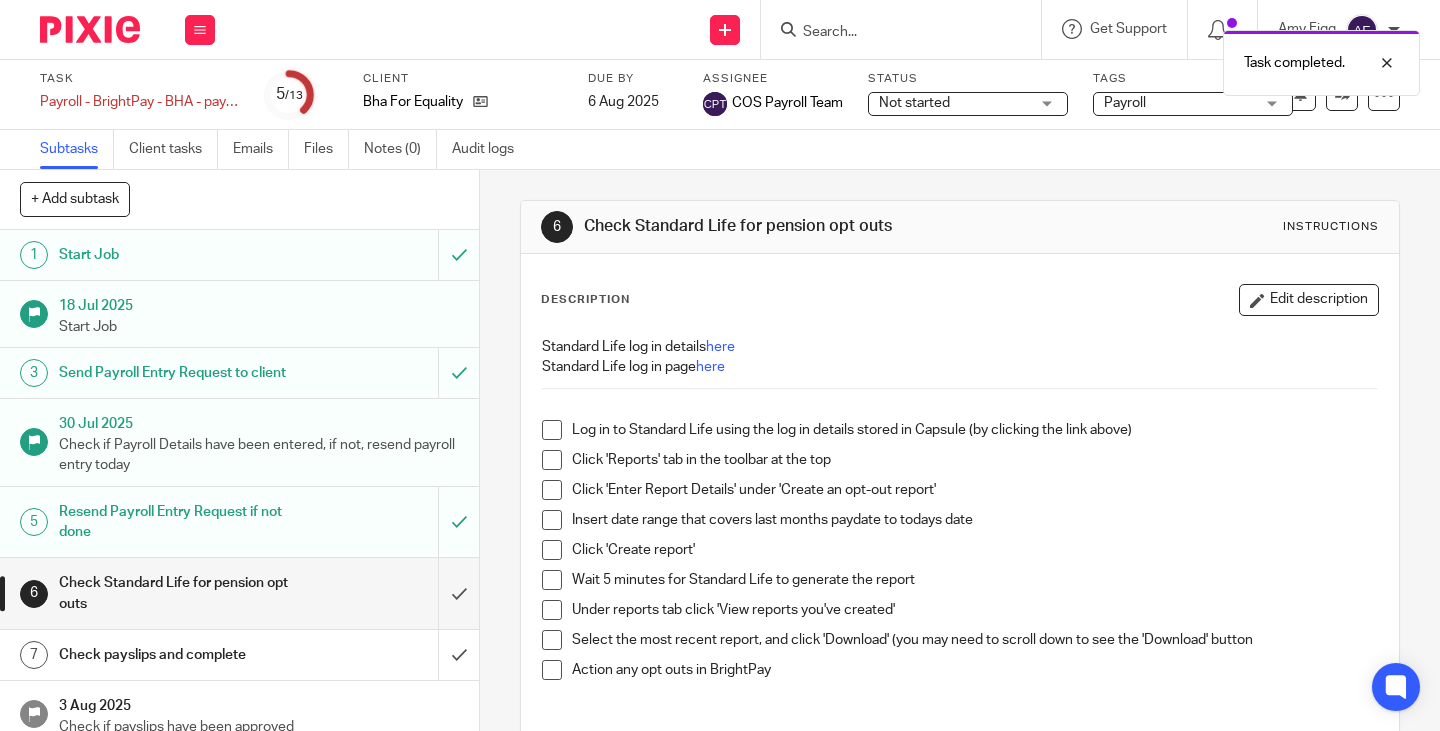 click on "Send Payroll Entry Request to client" at bounding box center (238, 373) 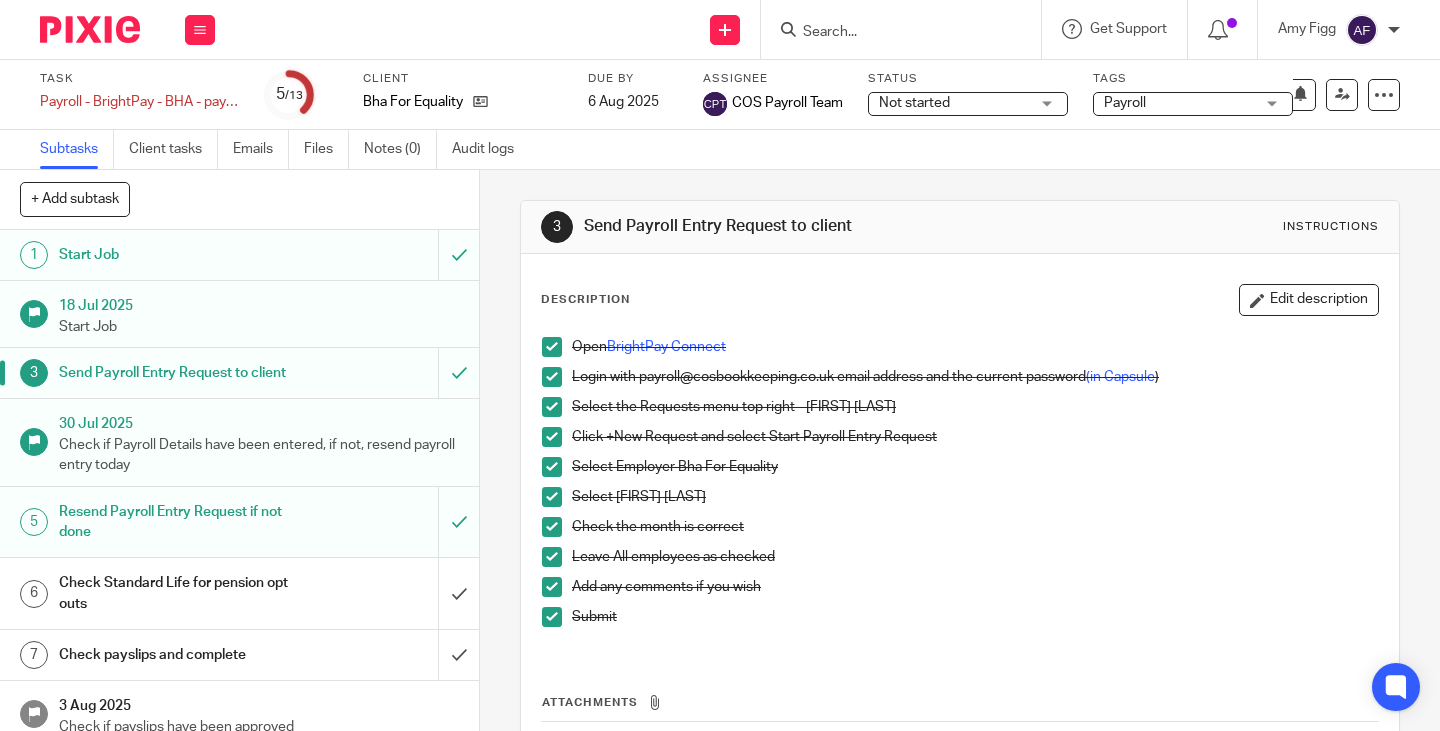 scroll, scrollTop: 0, scrollLeft: 0, axis: both 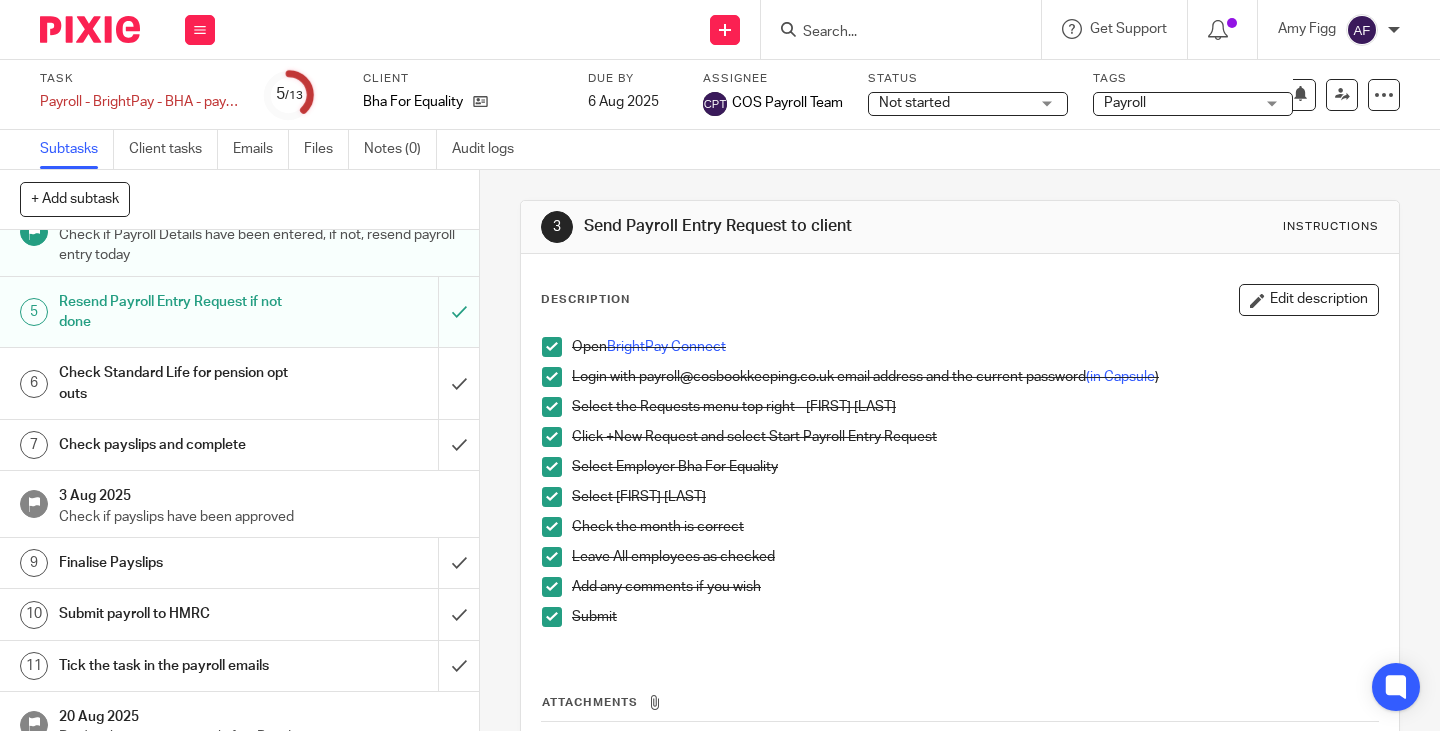 click on "Check Standard Life for pension opt outs" at bounding box center [238, 383] 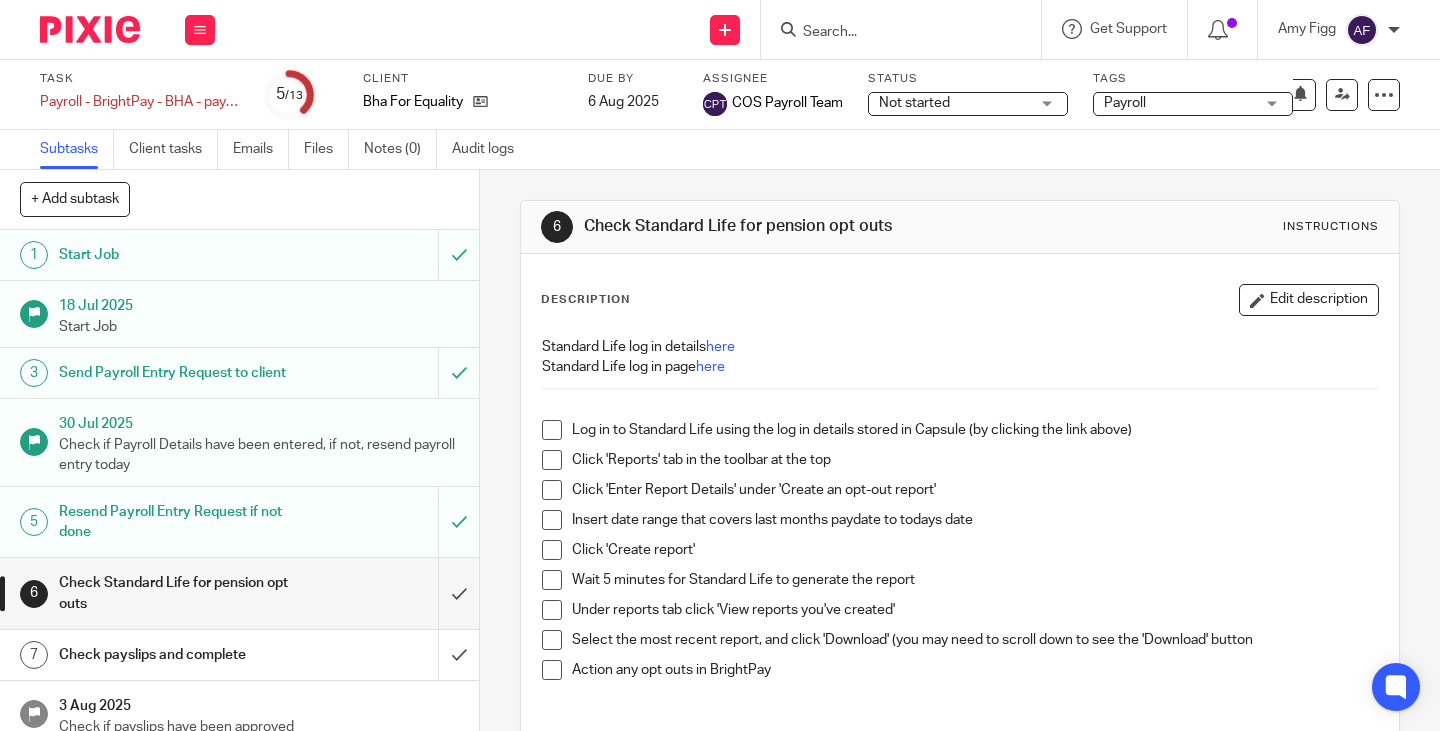 scroll, scrollTop: 0, scrollLeft: 0, axis: both 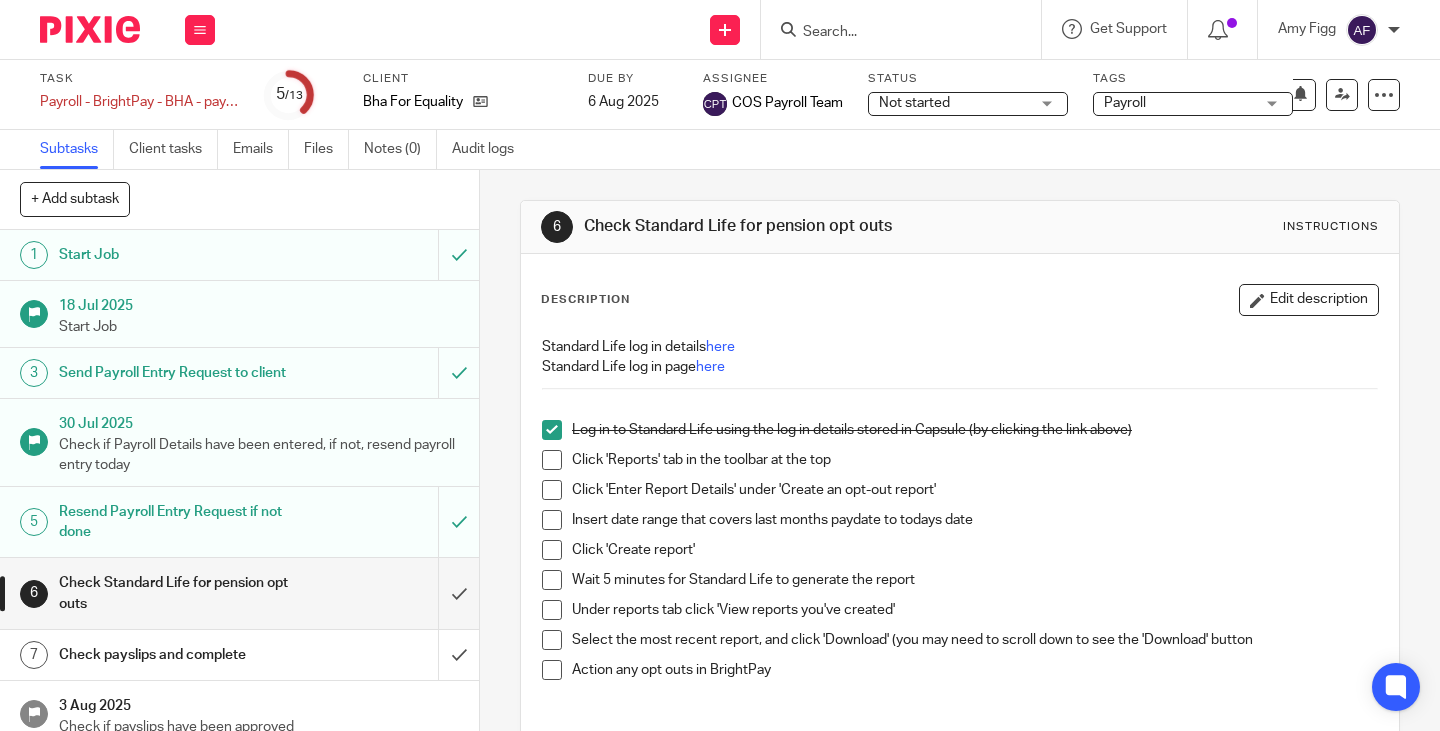 click at bounding box center (552, 460) 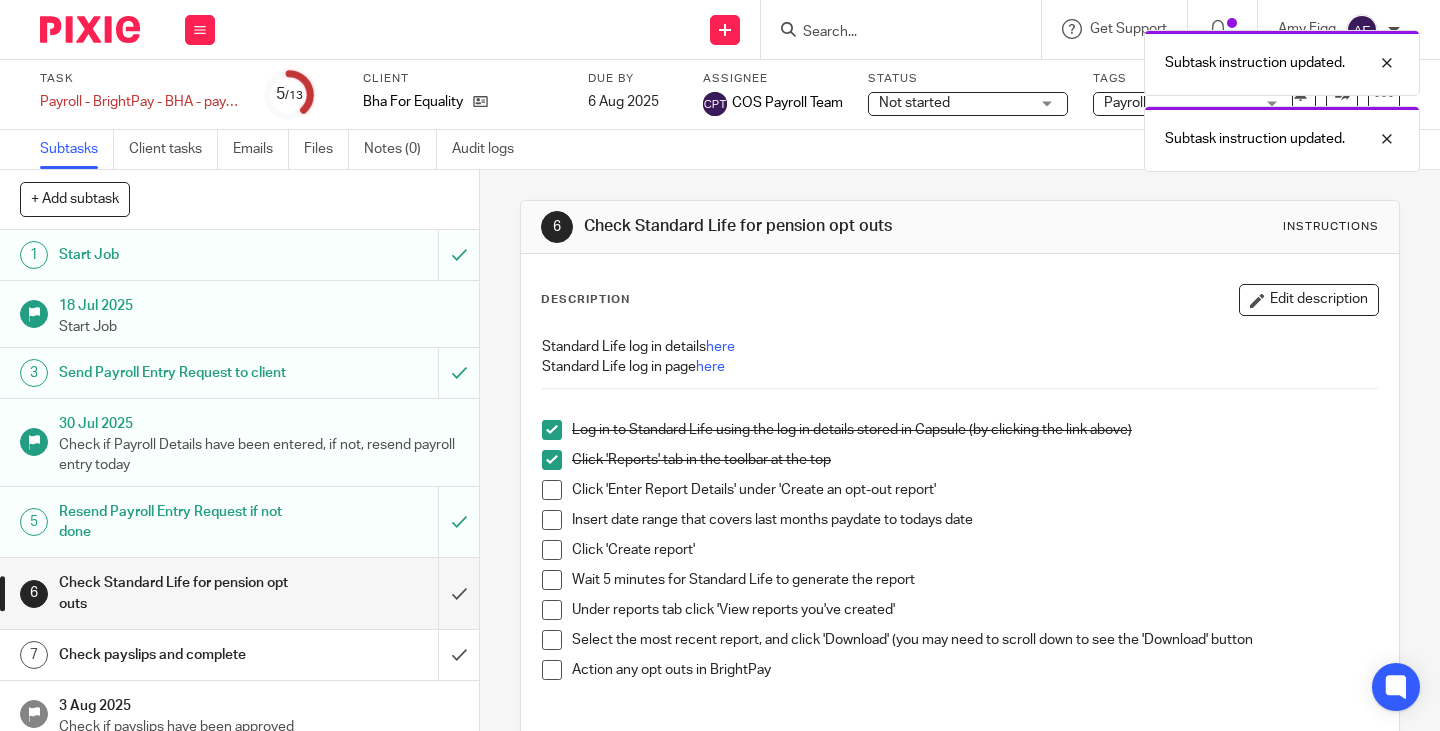 click at bounding box center (552, 490) 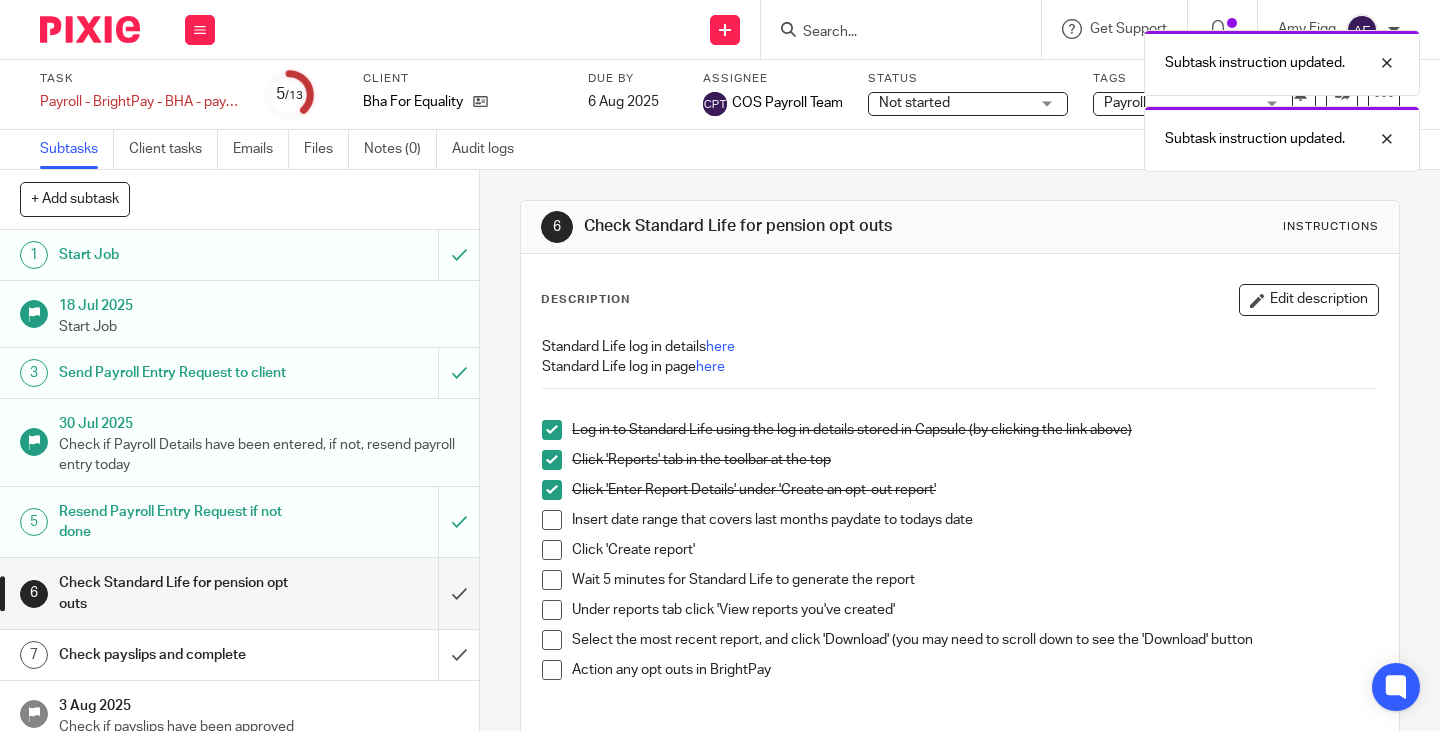 click on "Insert date range that covers last months paydate to todays date" at bounding box center (960, 525) 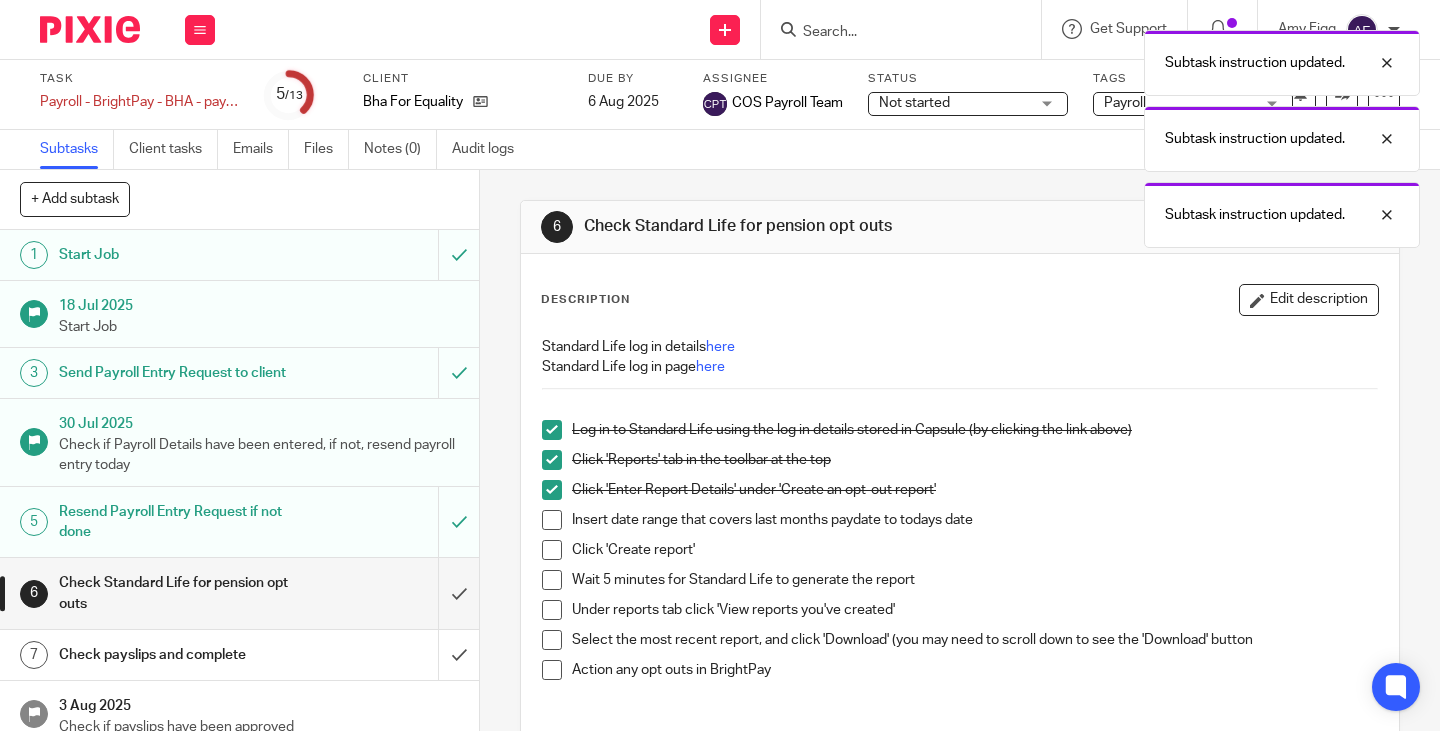 click at bounding box center [552, 520] 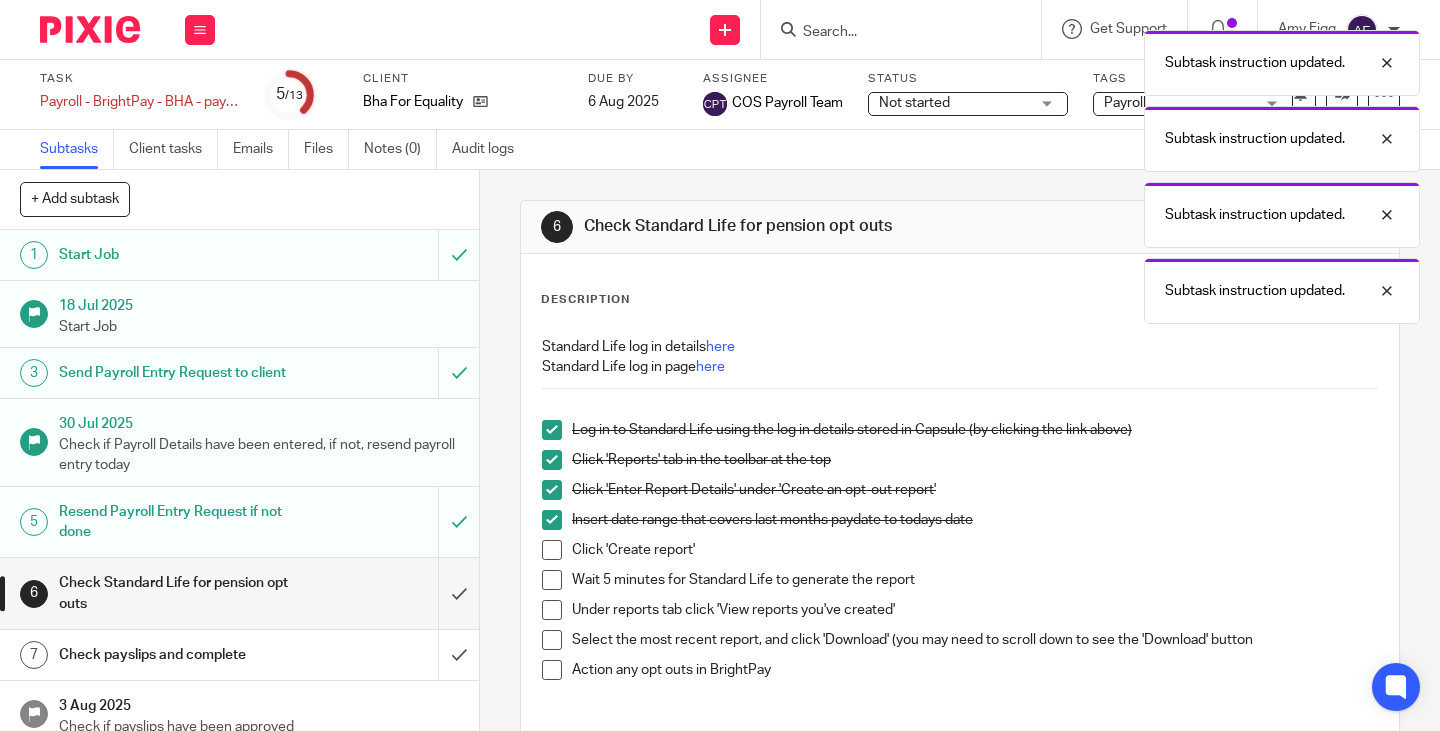 click at bounding box center (552, 550) 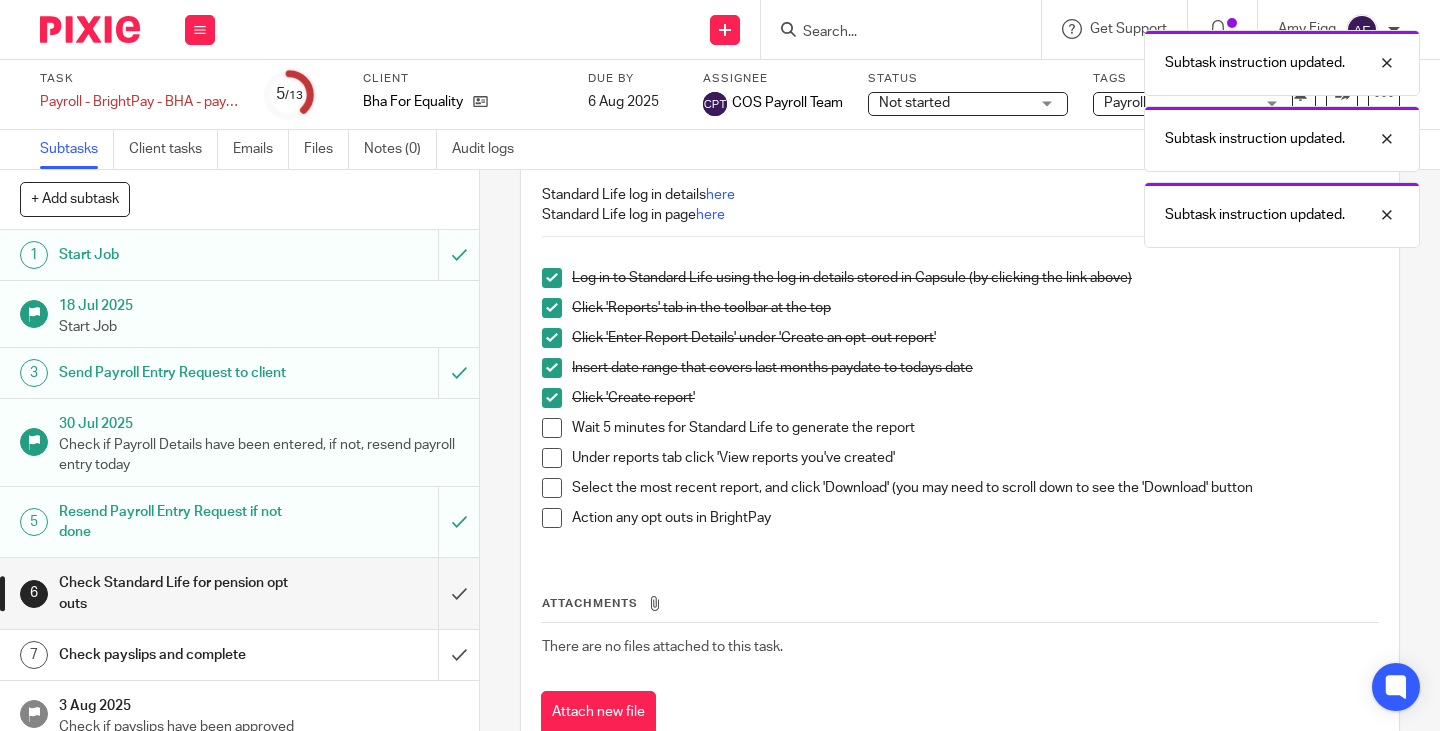scroll, scrollTop: 117, scrollLeft: 0, axis: vertical 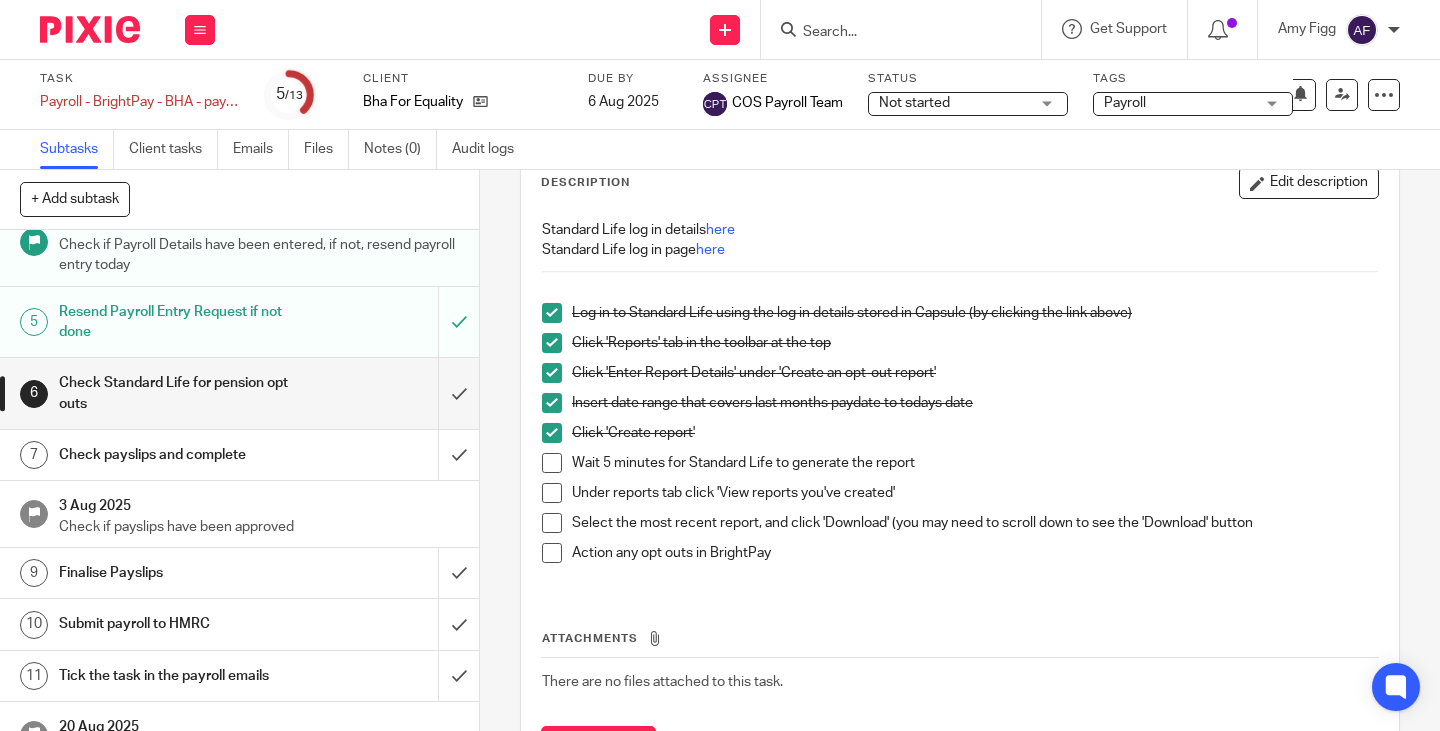 click on "Check payslips and complete" at bounding box center [179, 455] 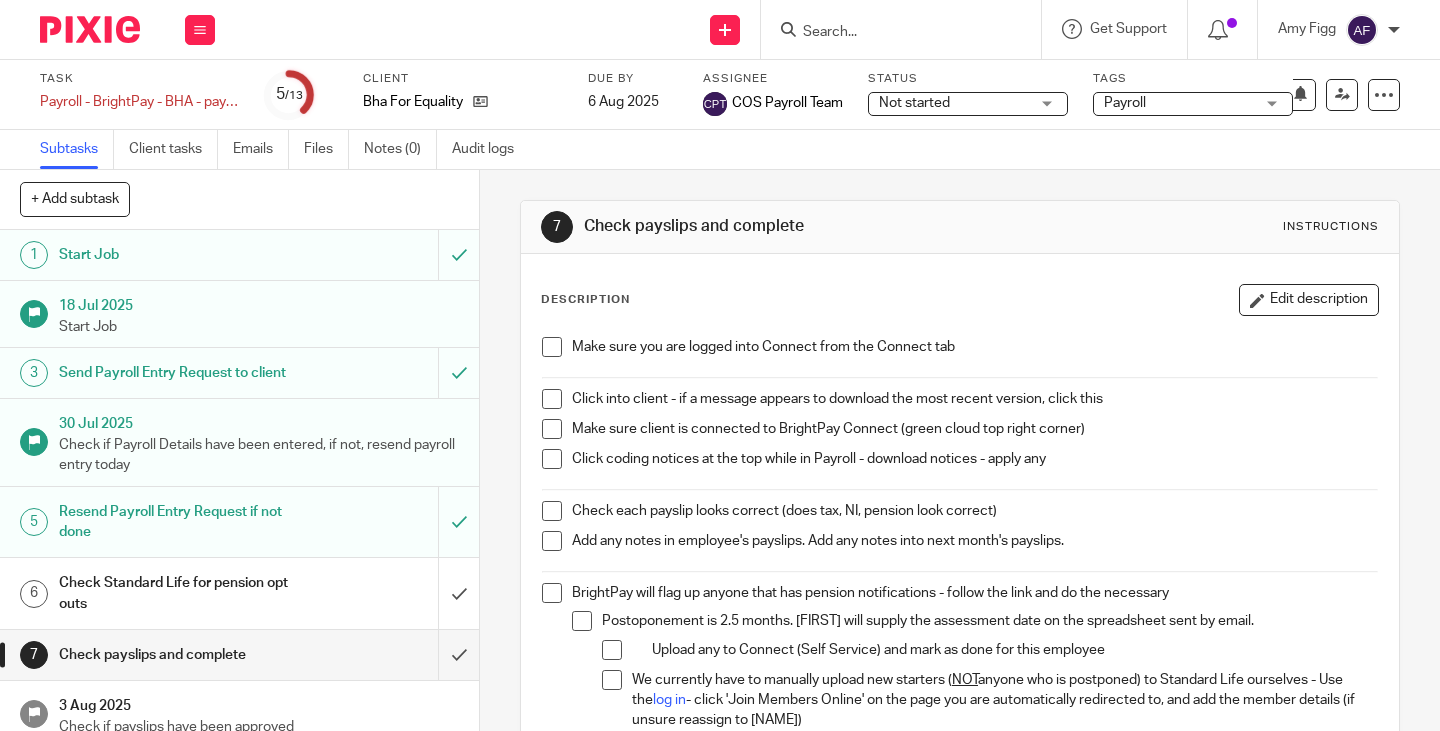 scroll, scrollTop: 0, scrollLeft: 0, axis: both 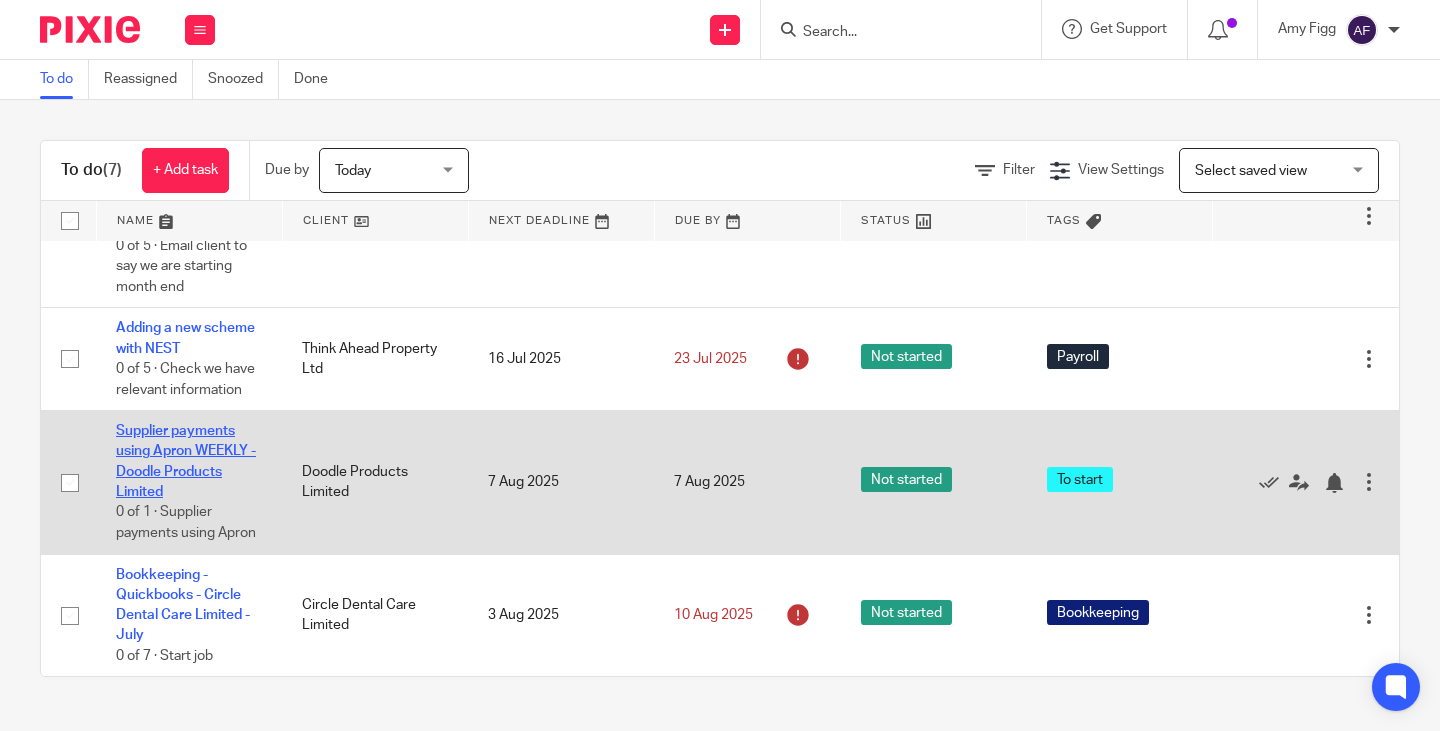 click on "Supplier payments using Apron WEEKLY - Doodle Products Limited" at bounding box center [186, 461] 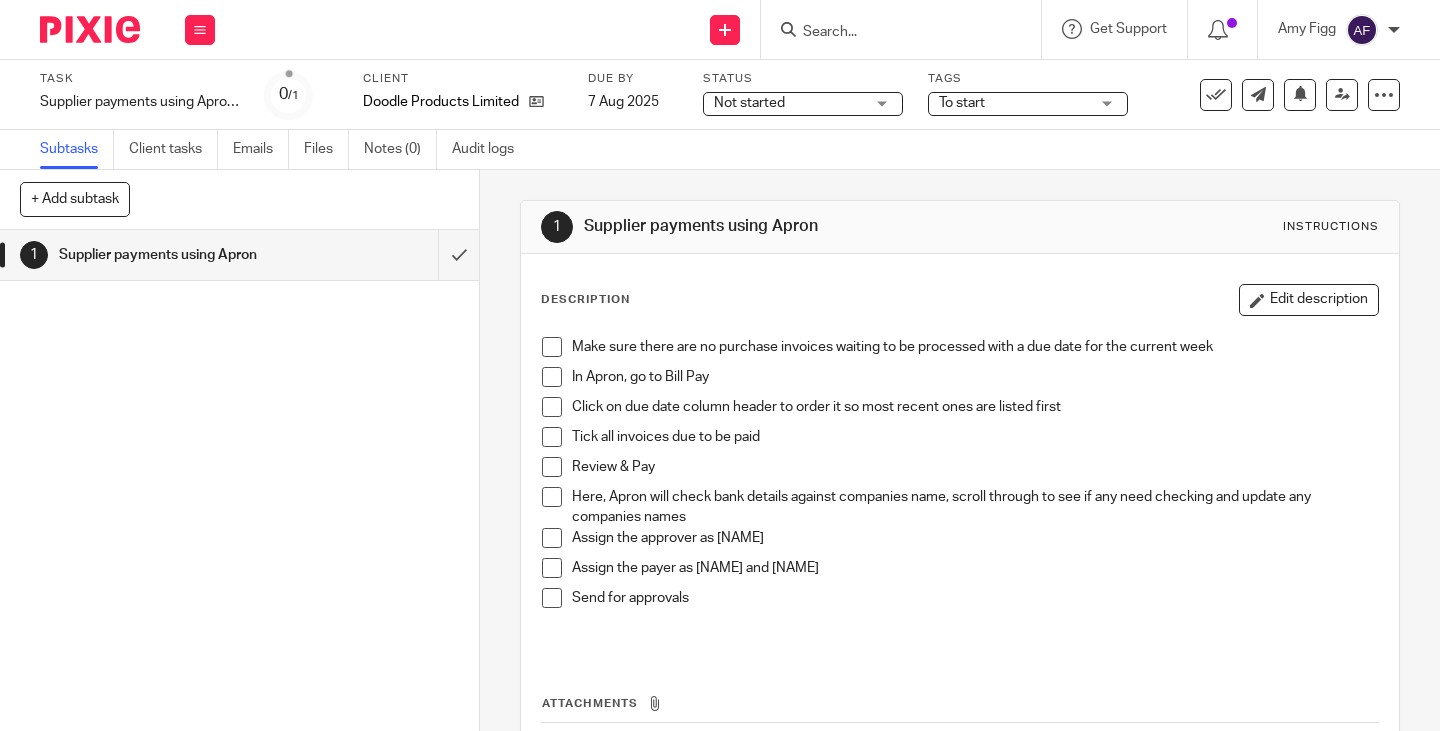 scroll, scrollTop: 0, scrollLeft: 0, axis: both 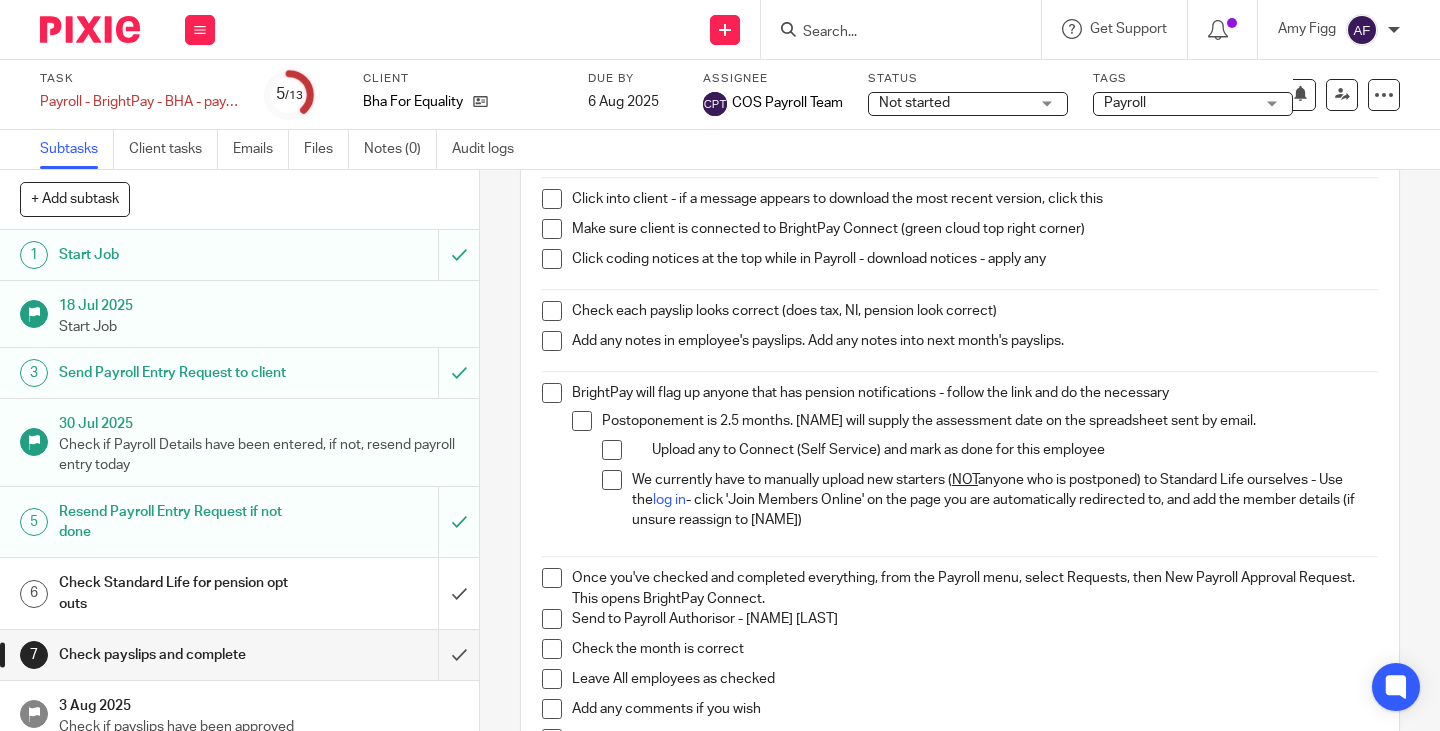 click on "Check Standard Life for pension opt outs" at bounding box center [238, 593] 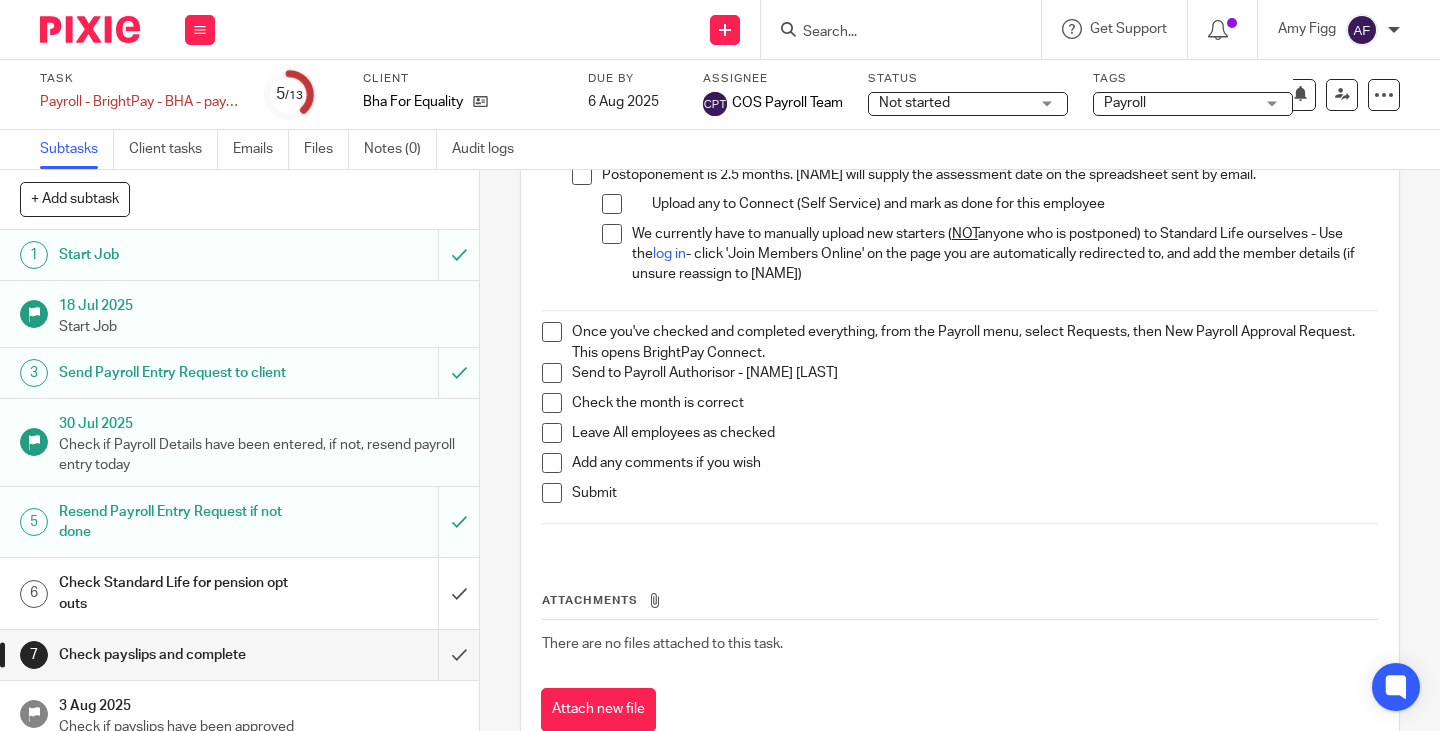 scroll, scrollTop: 508, scrollLeft: 0, axis: vertical 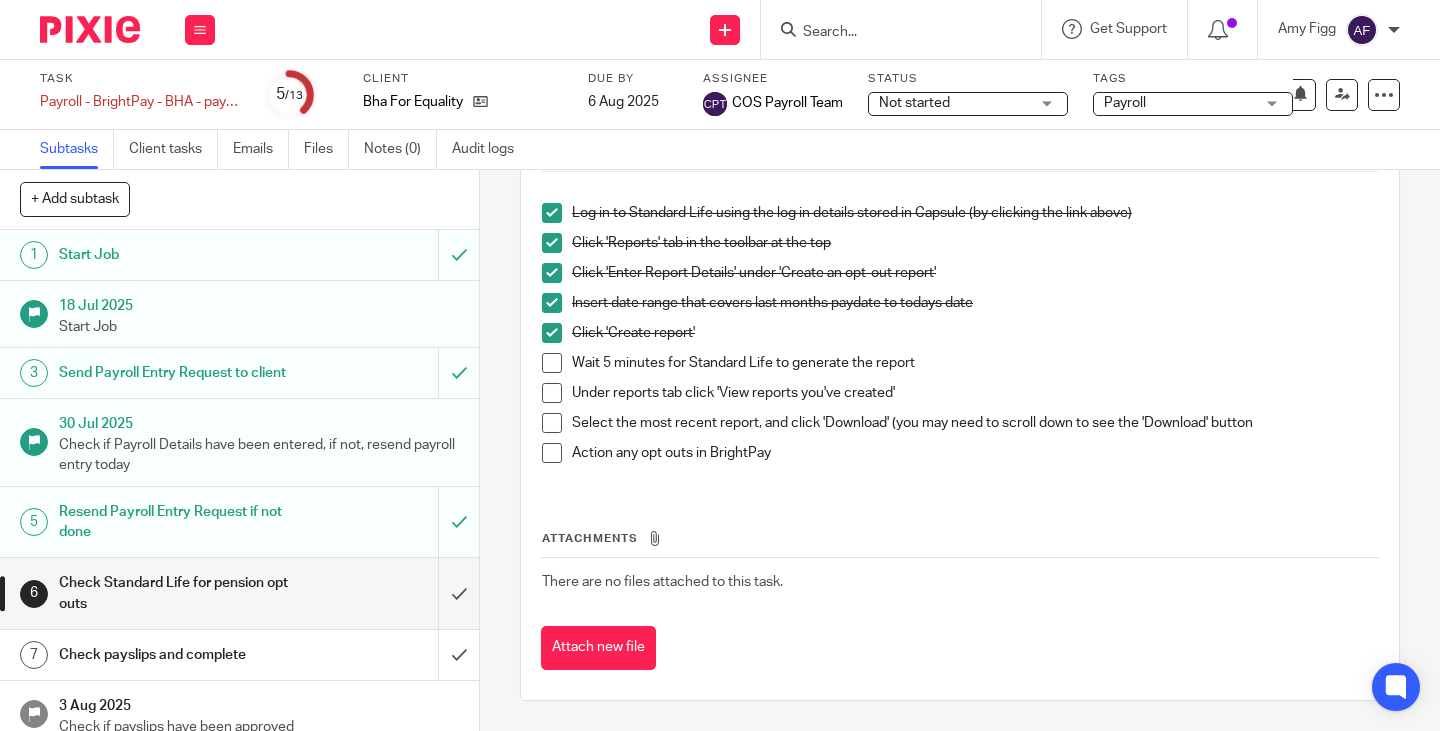 click at bounding box center [552, 363] 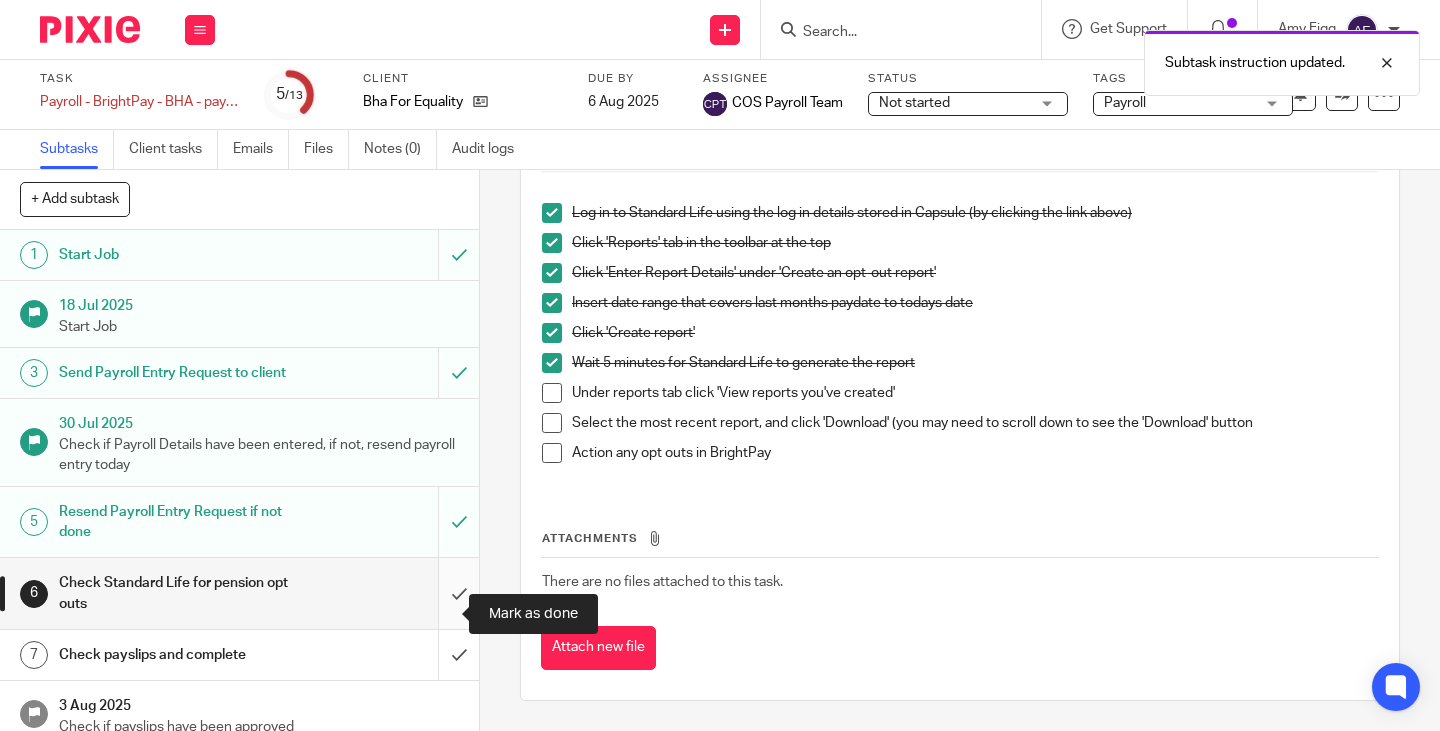 click at bounding box center (239, 593) 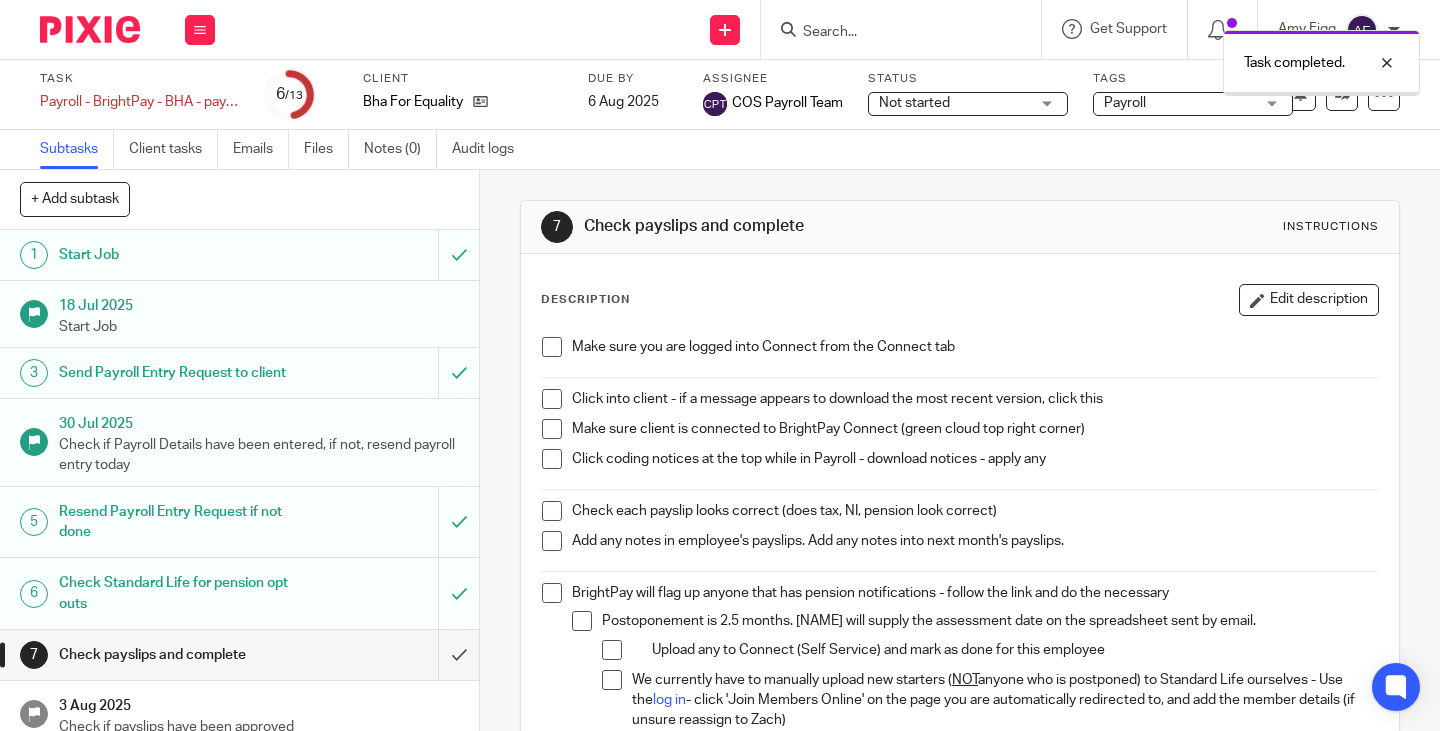 scroll, scrollTop: 0, scrollLeft: 0, axis: both 